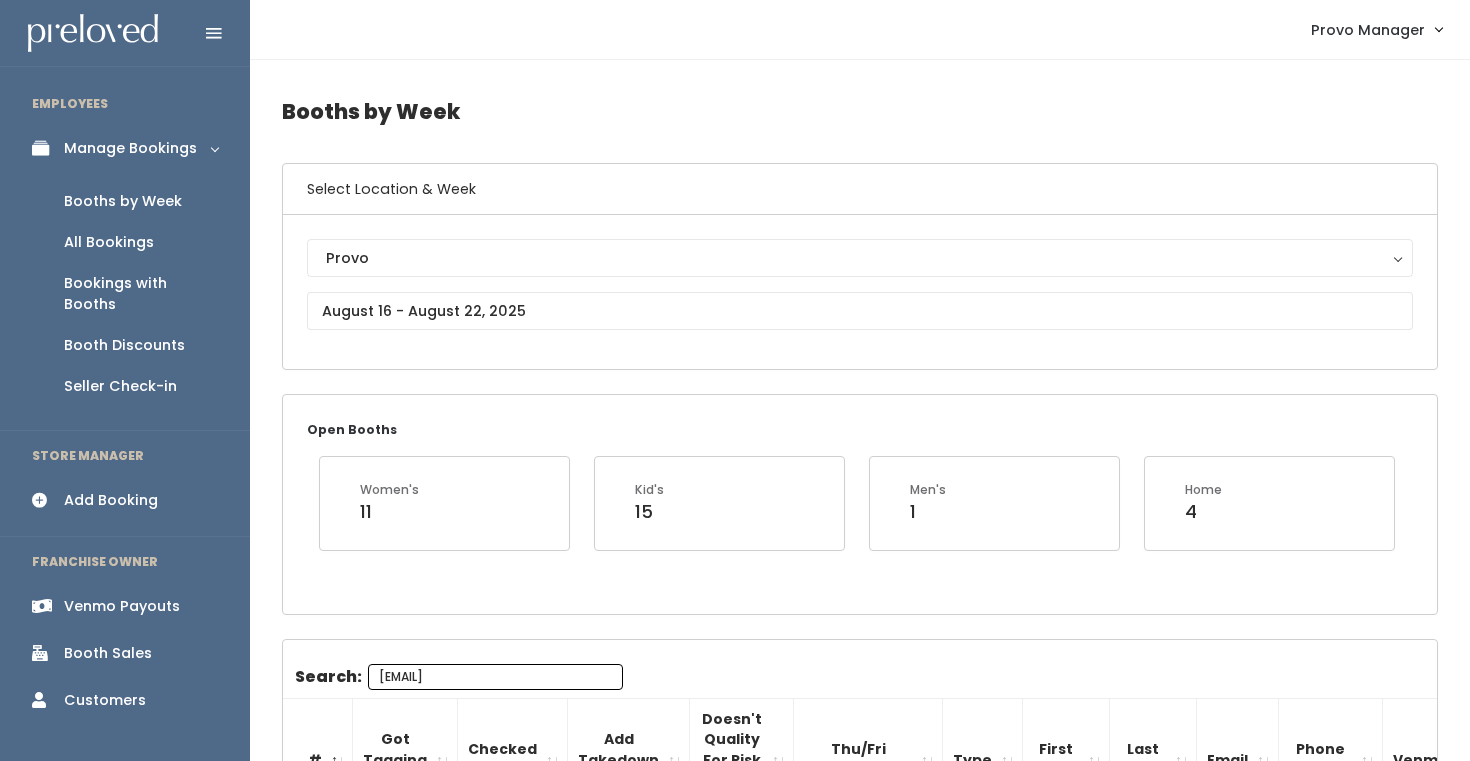 scroll, scrollTop: 204, scrollLeft: 0, axis: vertical 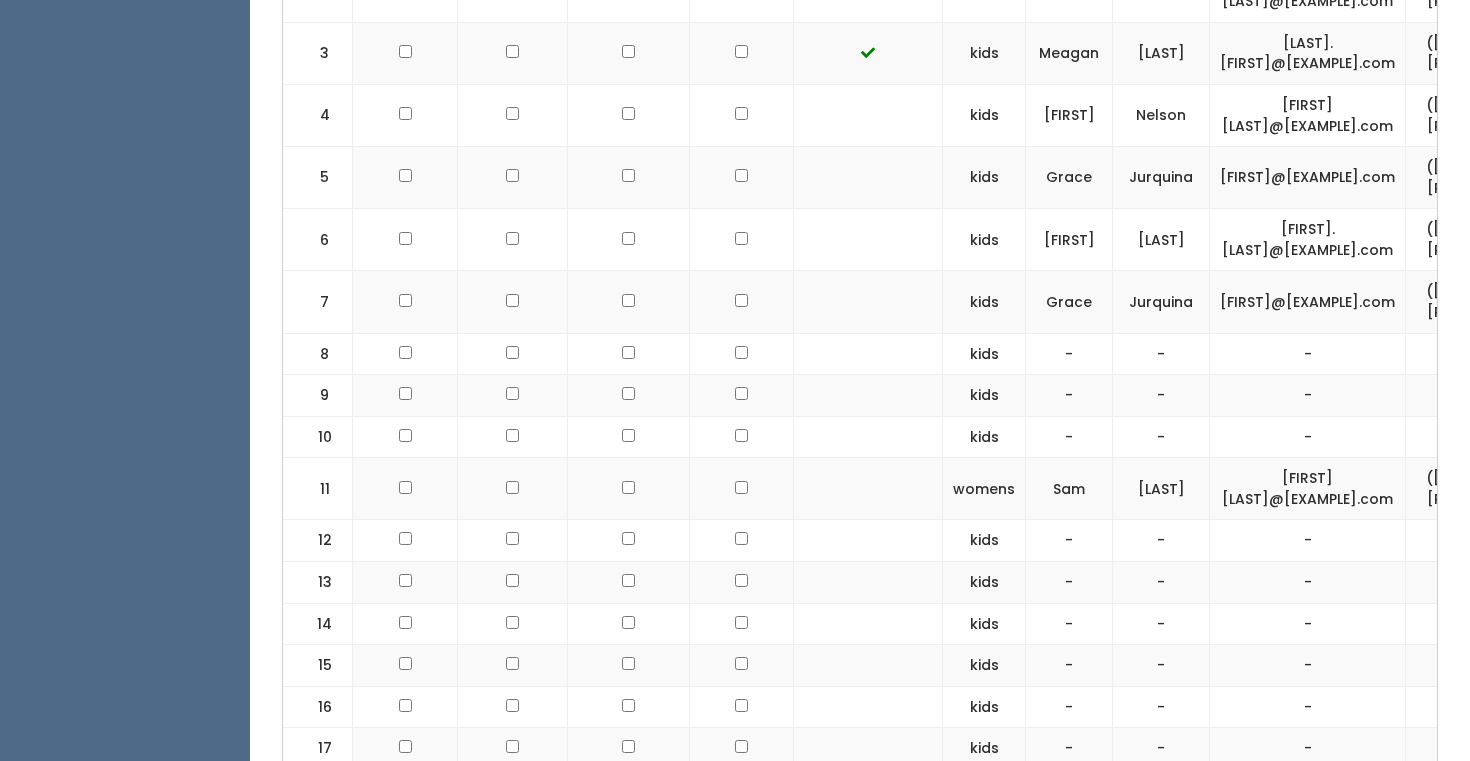 drag, startPoint x: 1394, startPoint y: 493, endPoint x: 1166, endPoint y: 485, distance: 228.1403 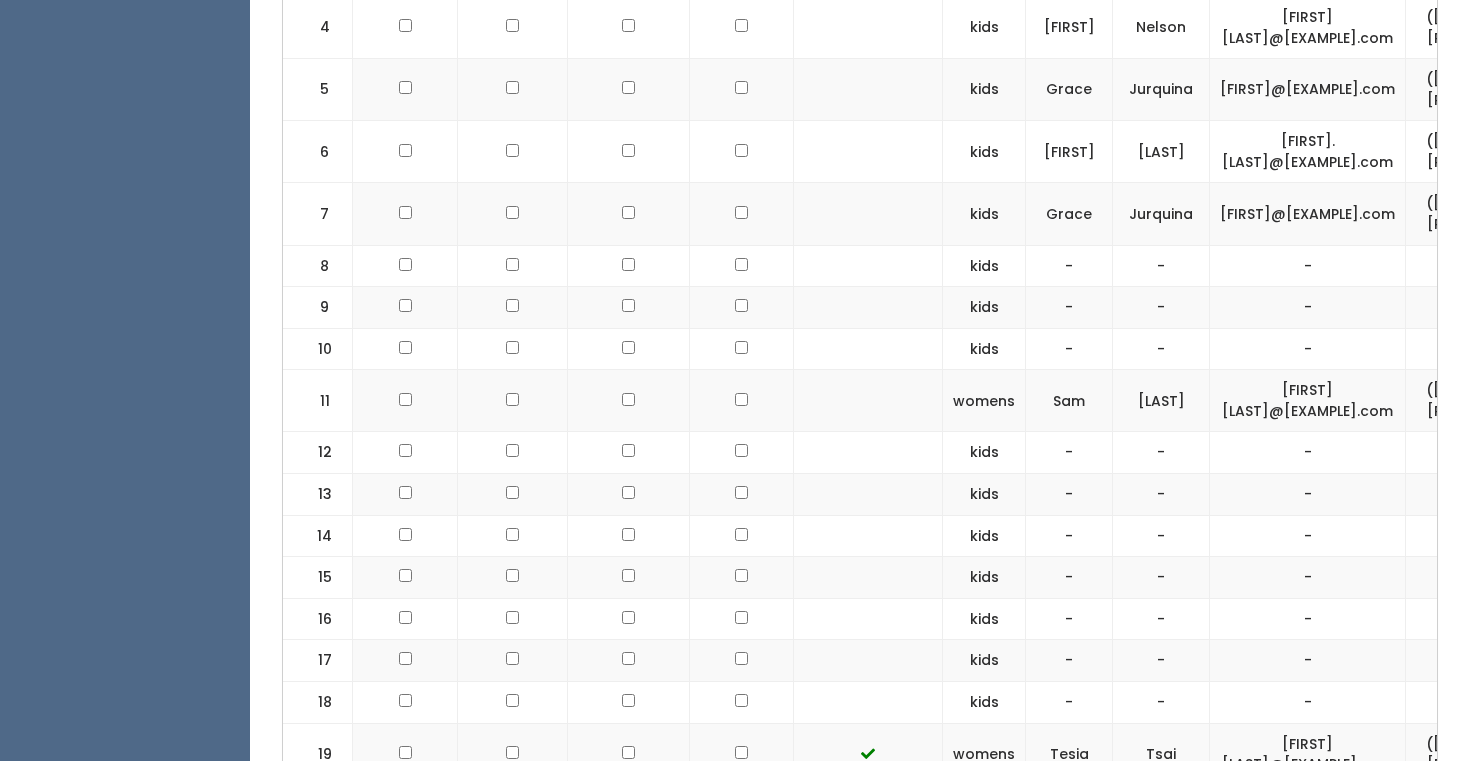 scroll, scrollTop: 1073, scrollLeft: 0, axis: vertical 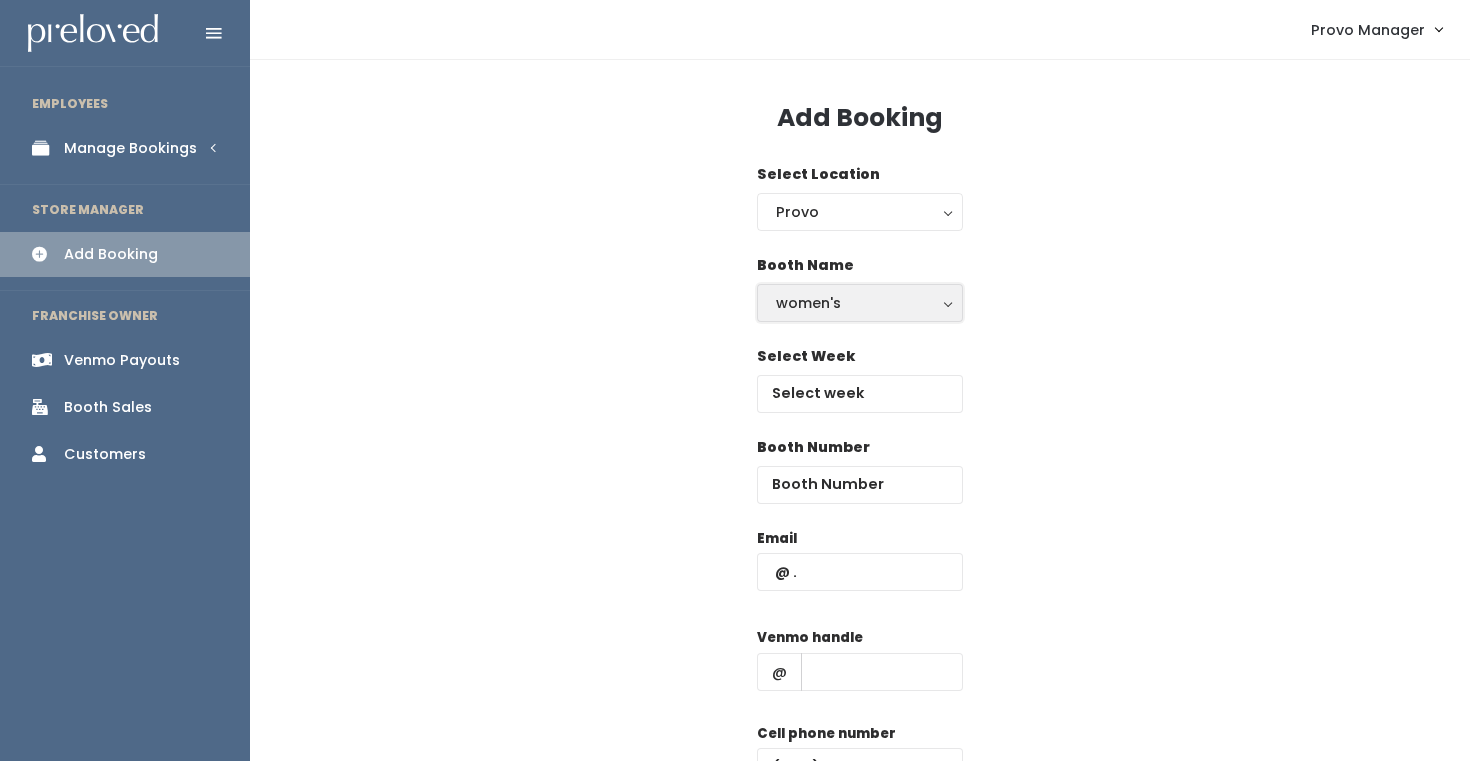 click on "women's" at bounding box center [860, 303] 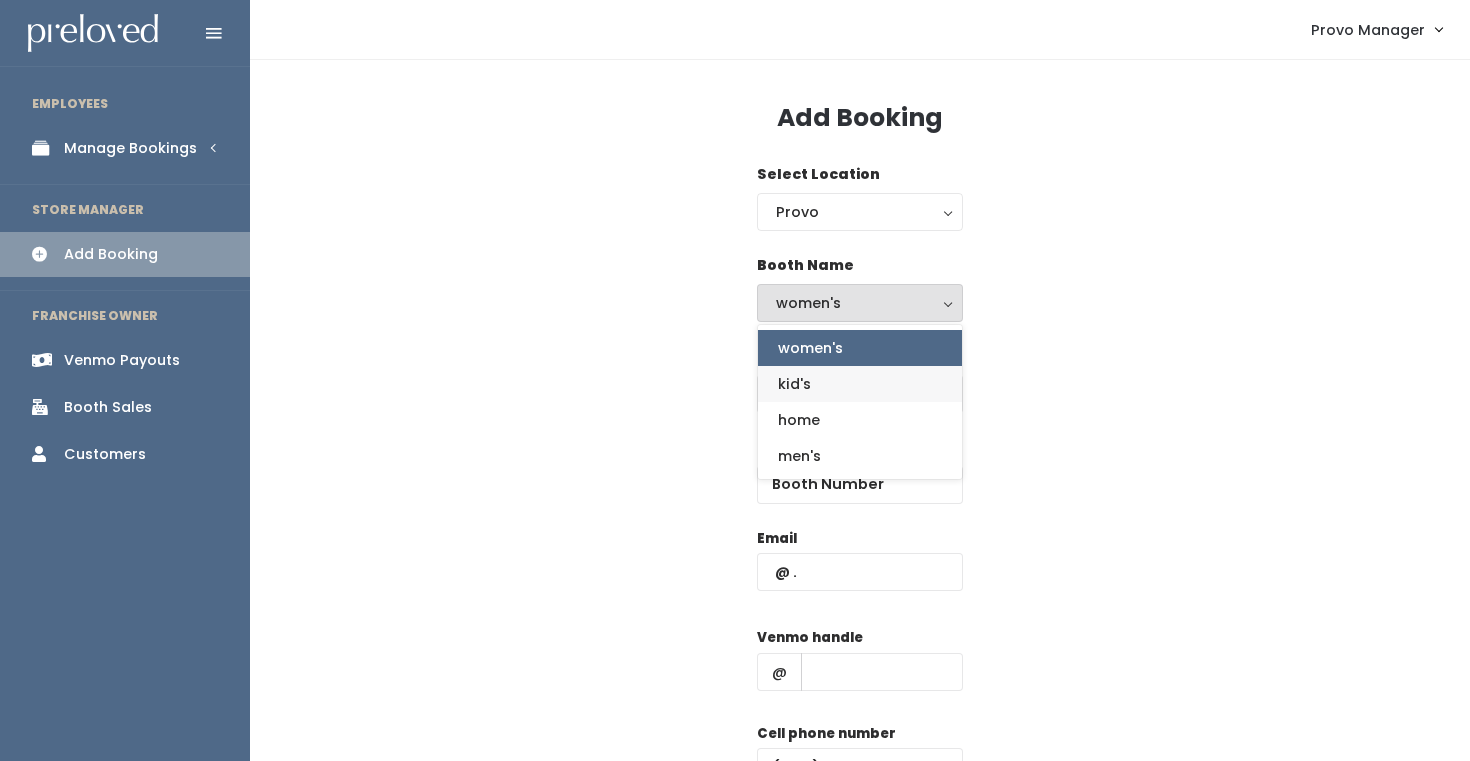 click on "kid's" at bounding box center (860, 384) 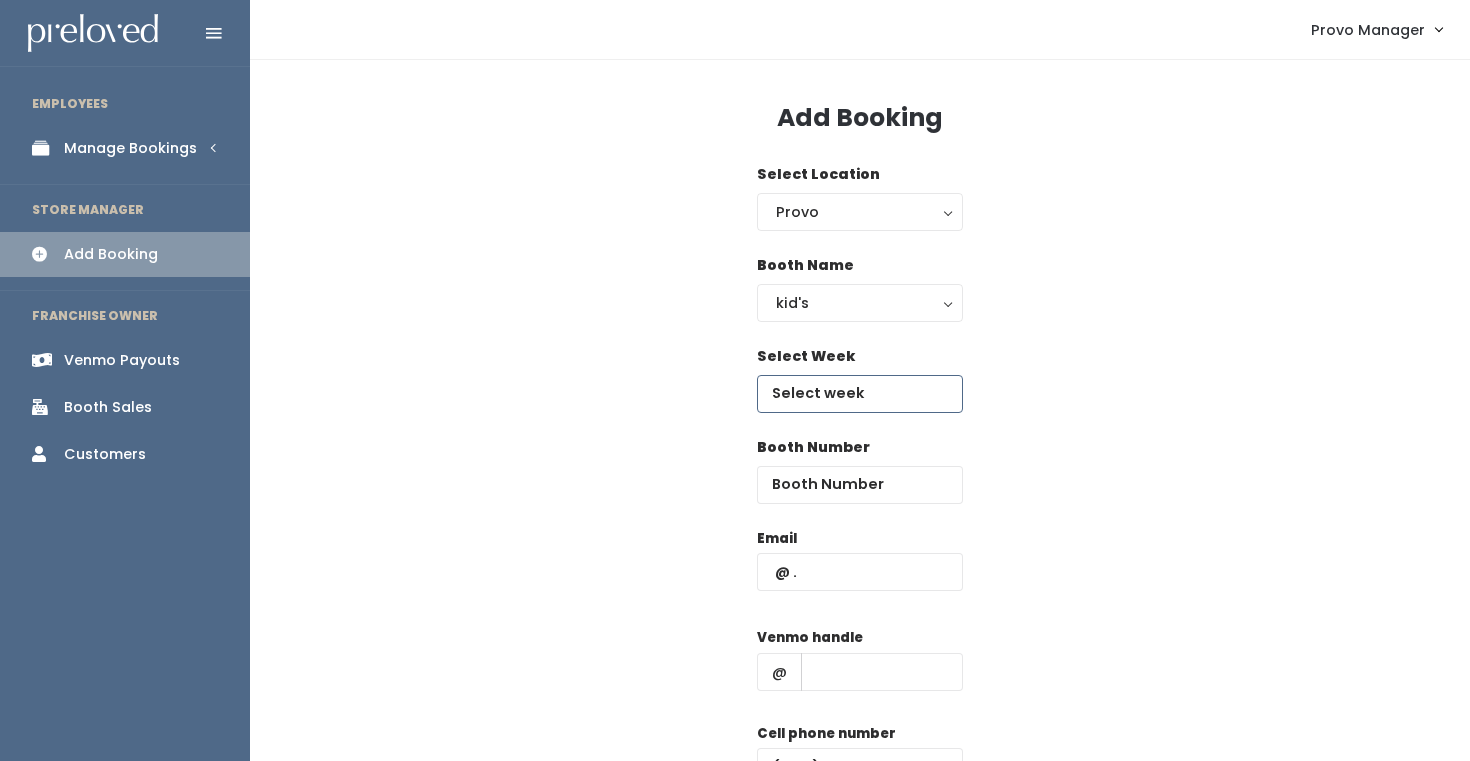 click at bounding box center (860, 394) 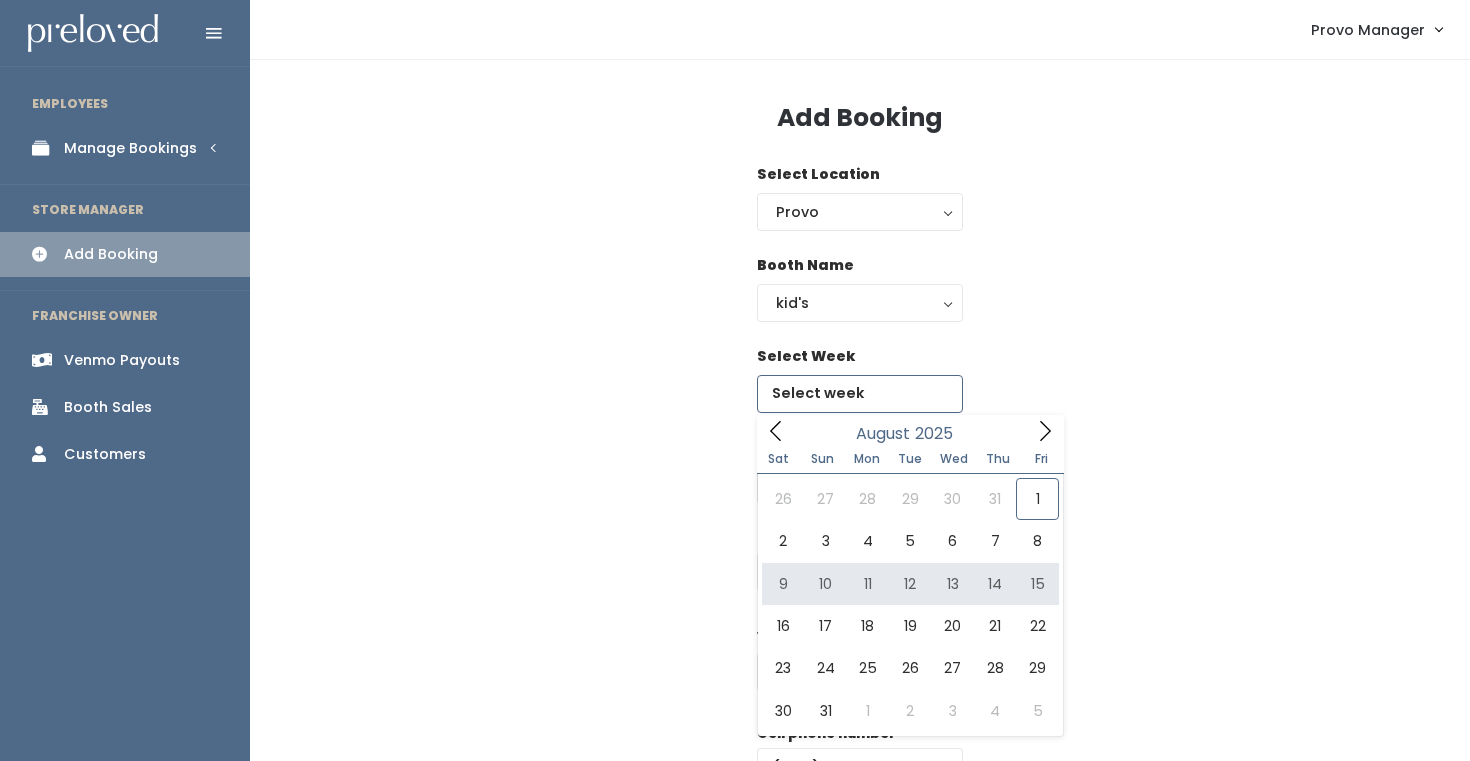 type on "August 9 to August 15" 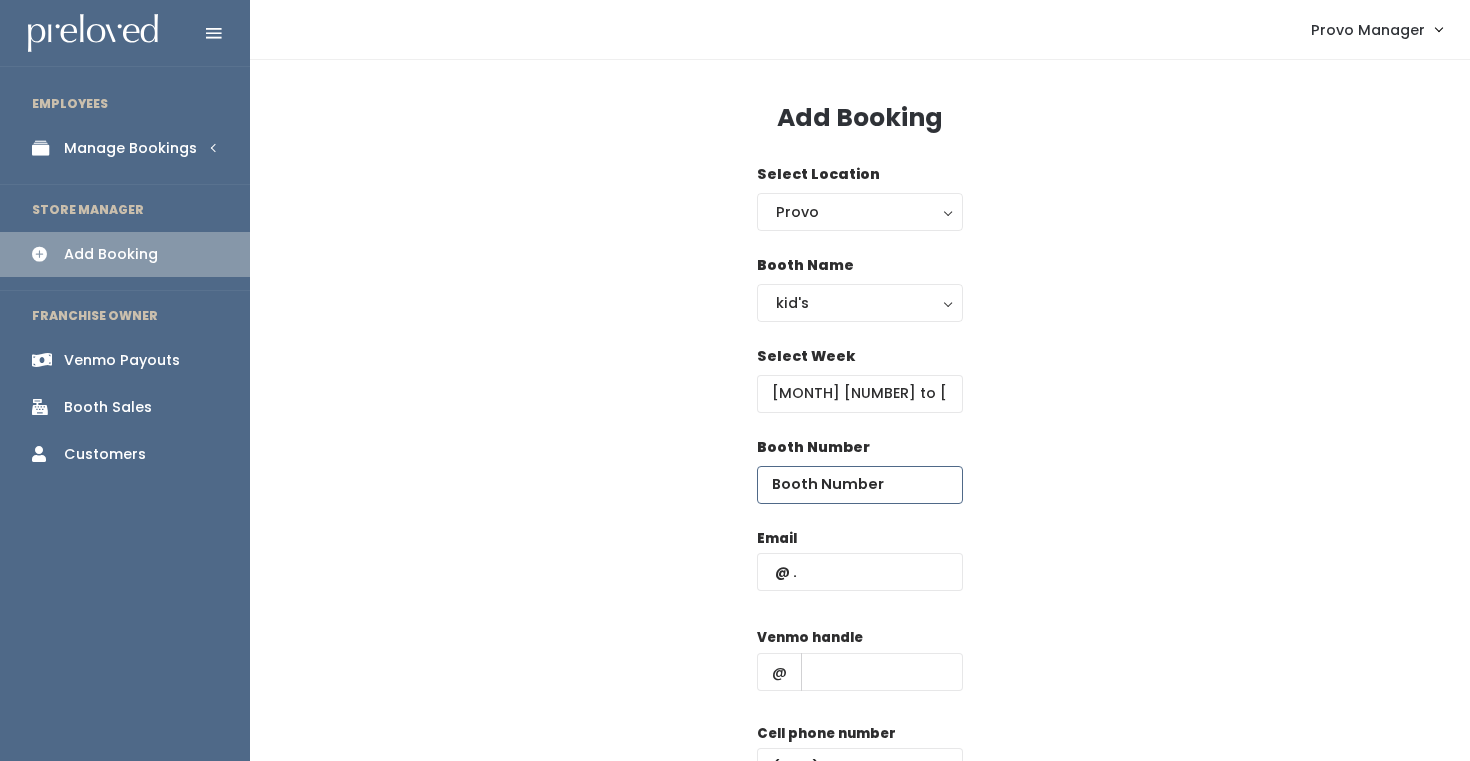 click at bounding box center (860, 485) 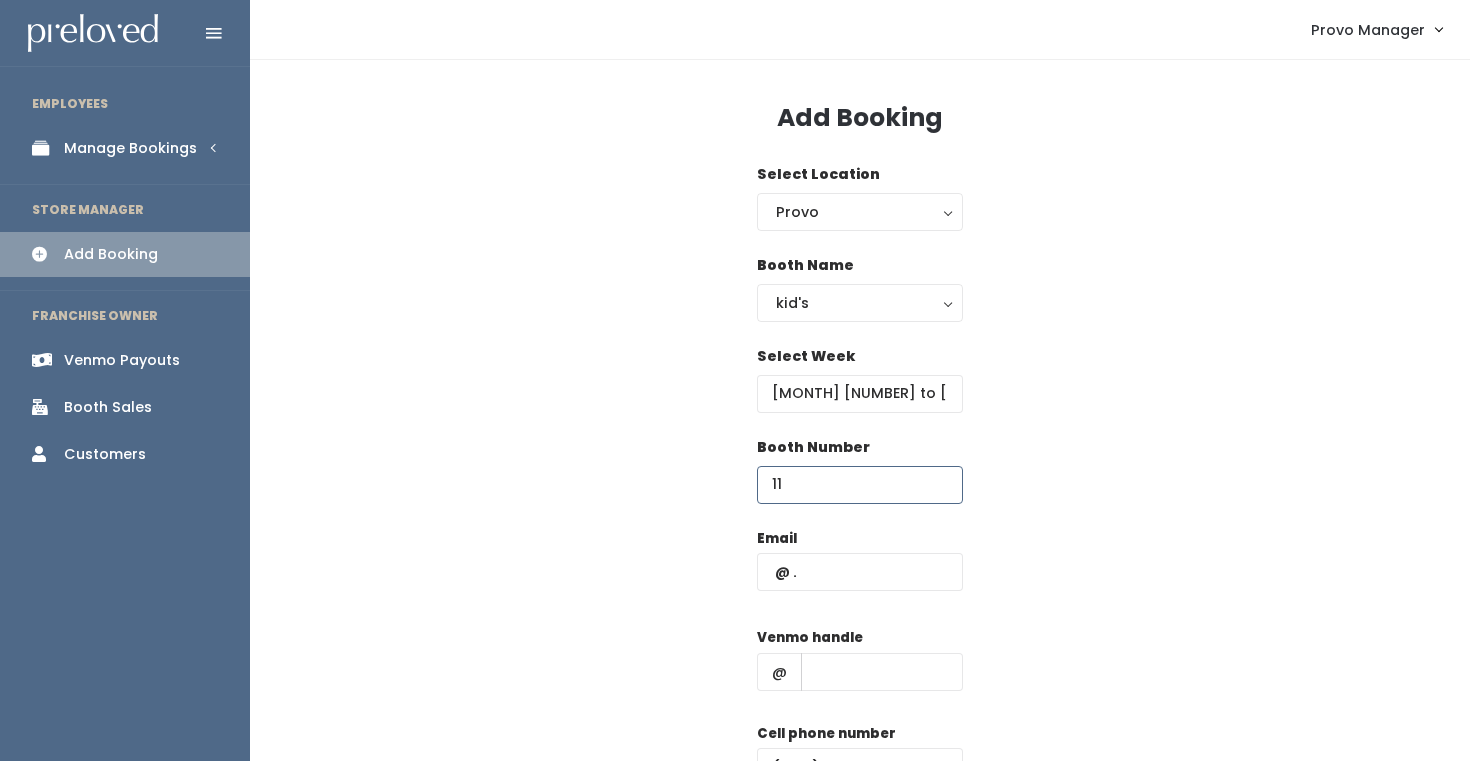 type on "11" 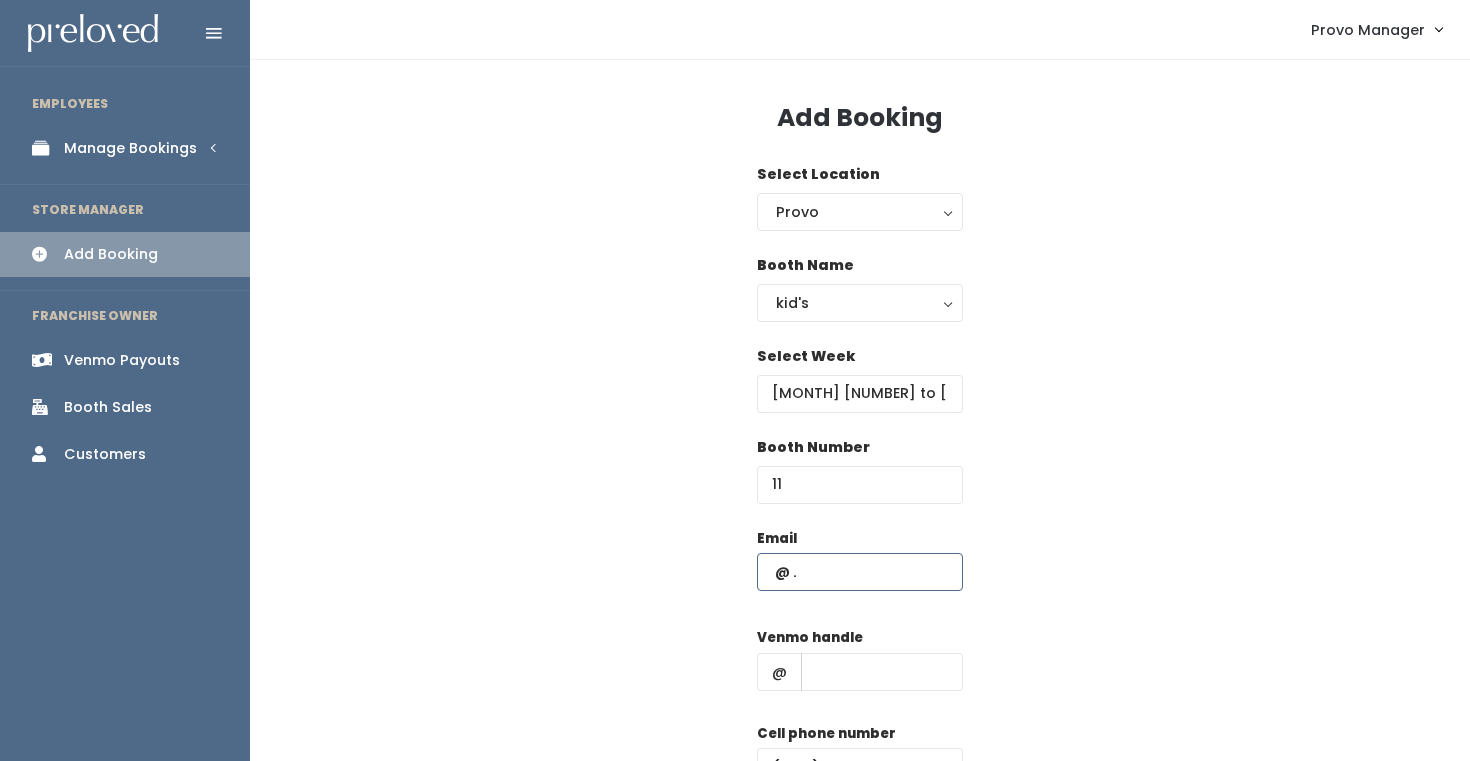 click at bounding box center (860, 572) 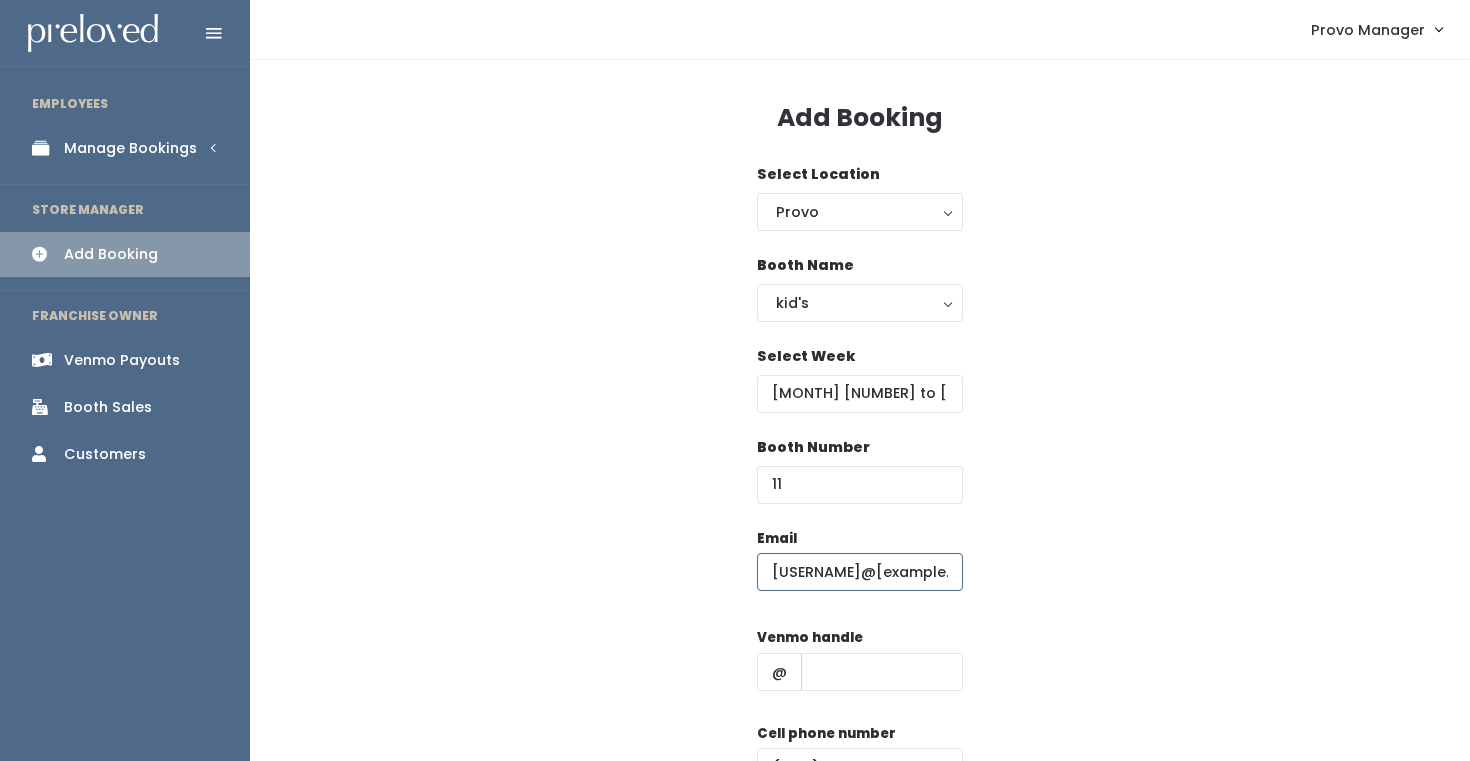 scroll, scrollTop: 0, scrollLeft: 21, axis: horizontal 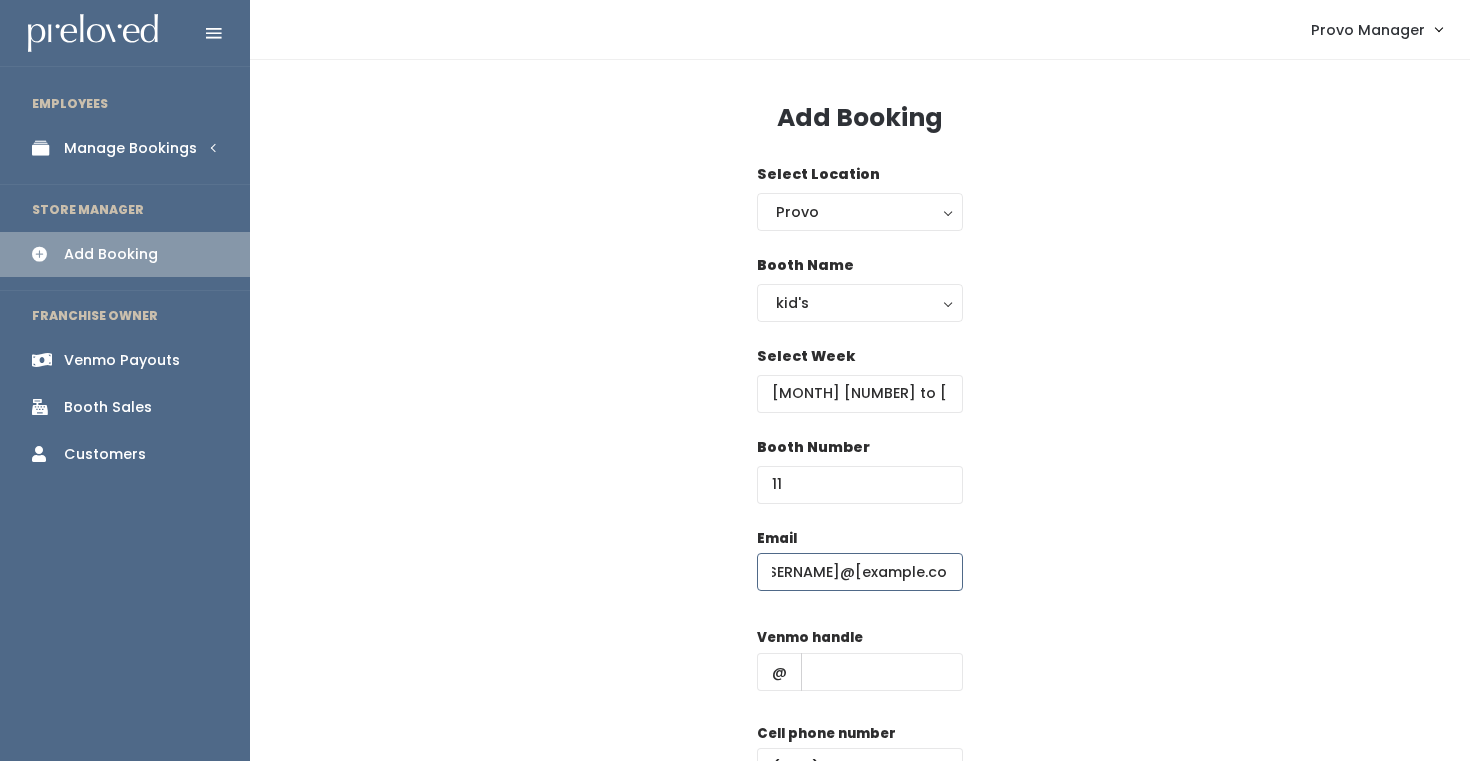 click on "[FIRST][LAST]@[EXAMPLE].com" at bounding box center (860, 572) 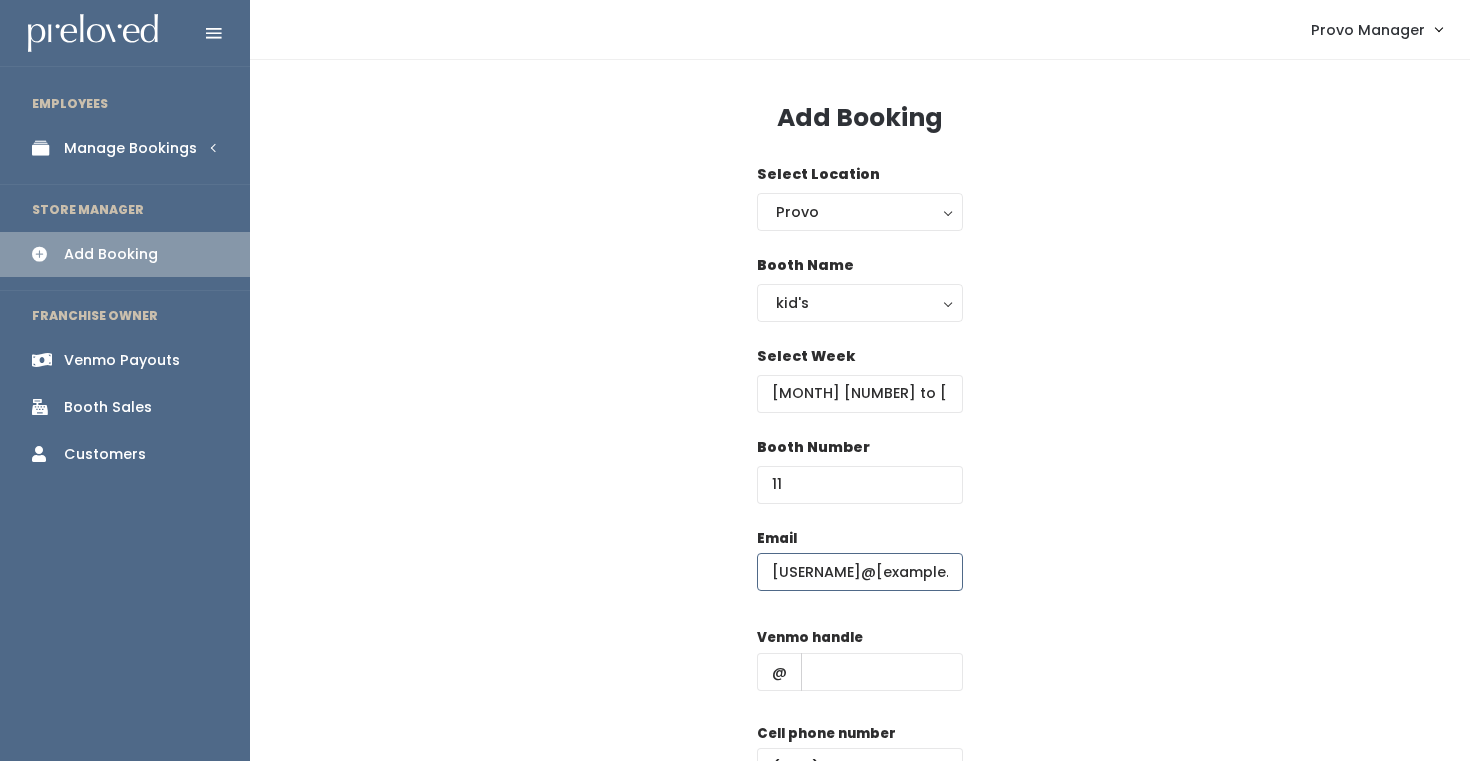 type on "[FIRST][LAST]@[EXAMPLE].com" 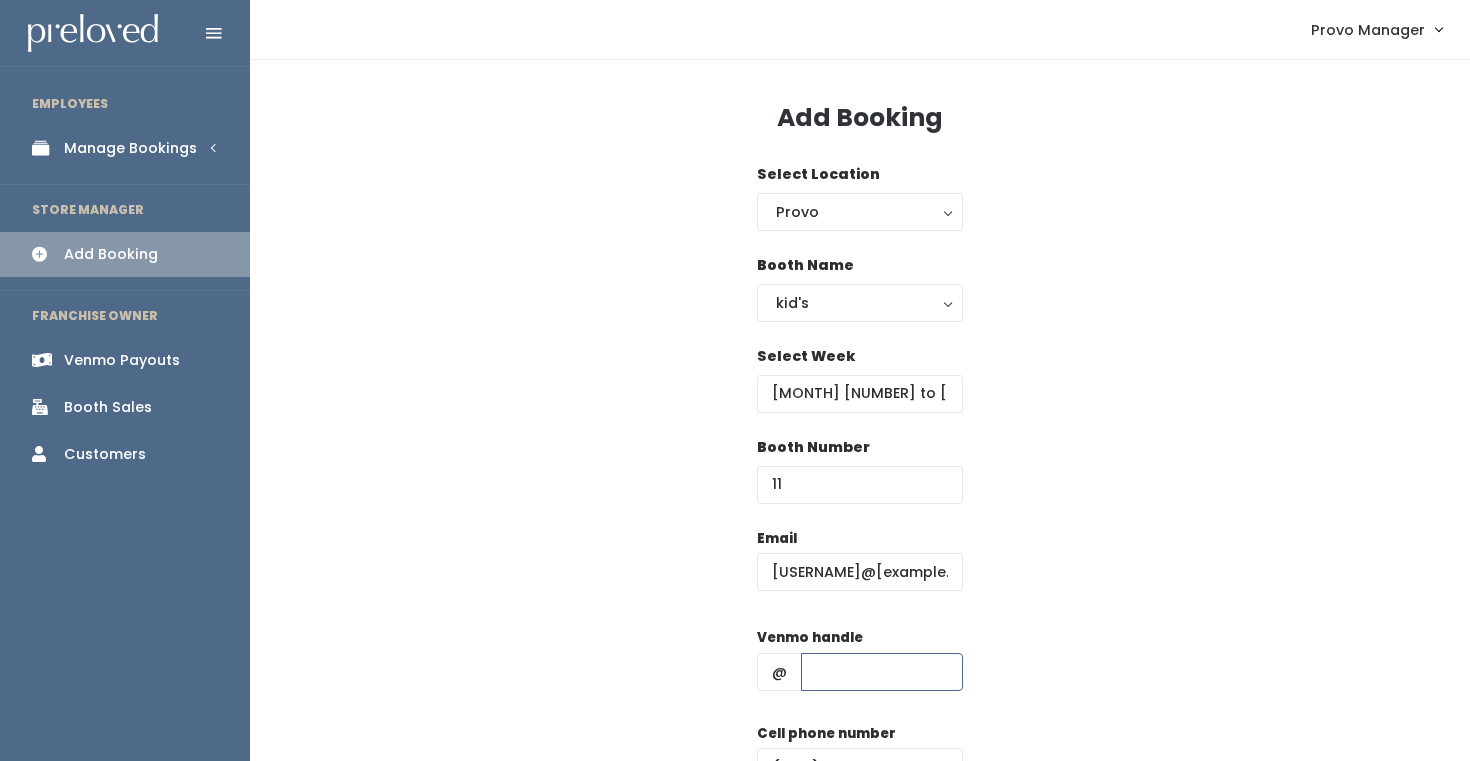 click at bounding box center (882, 672) 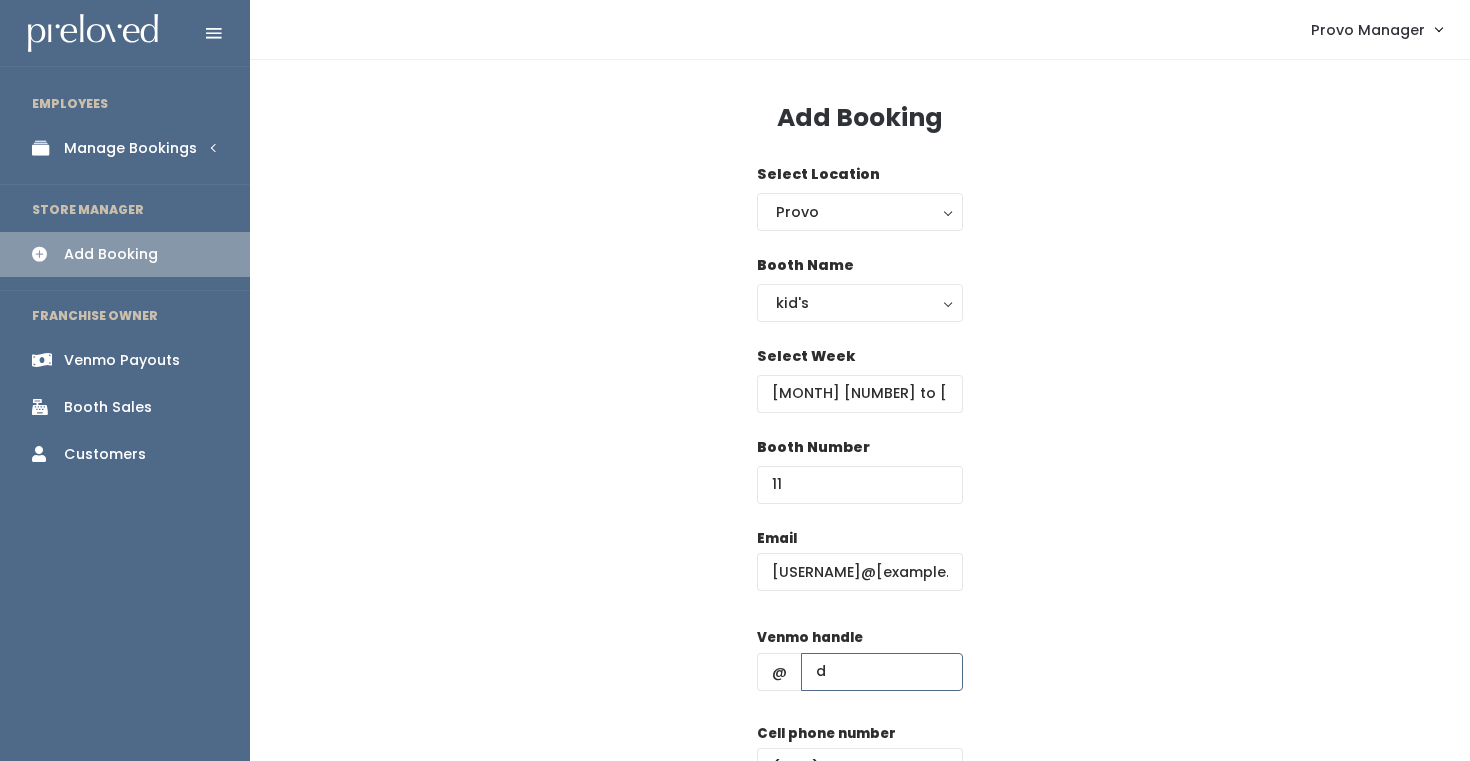 scroll, scrollTop: 62, scrollLeft: 0, axis: vertical 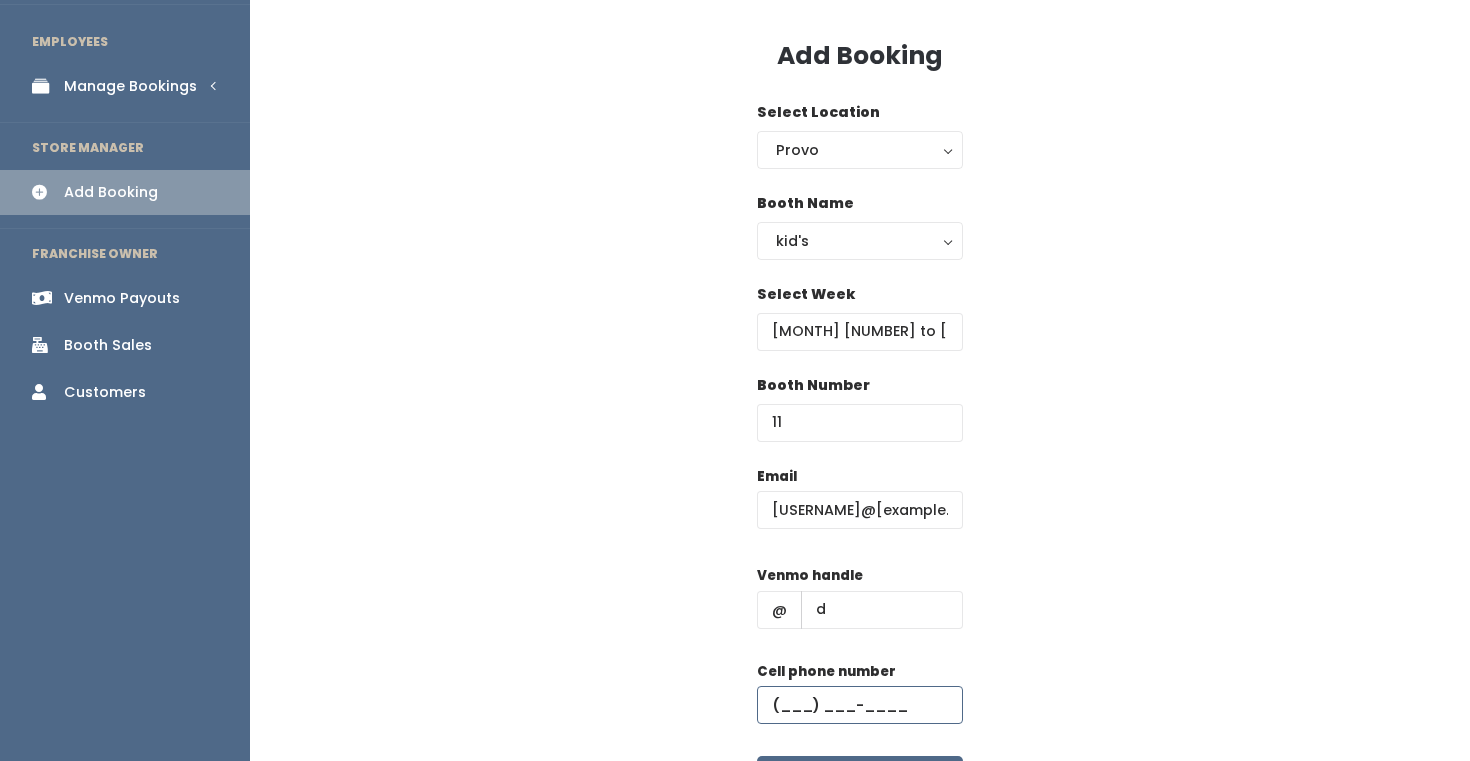 click at bounding box center [860, 705] 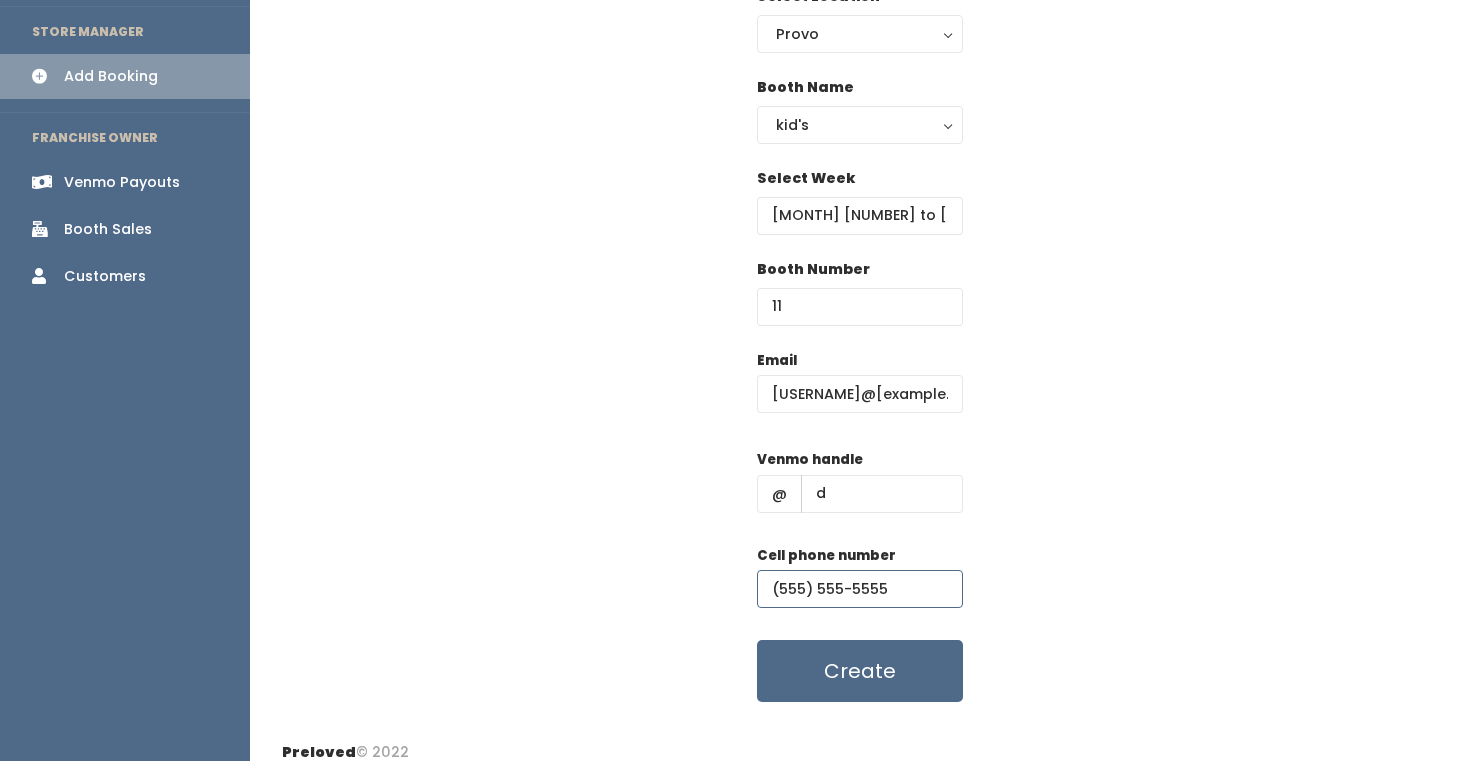 scroll, scrollTop: 196, scrollLeft: 0, axis: vertical 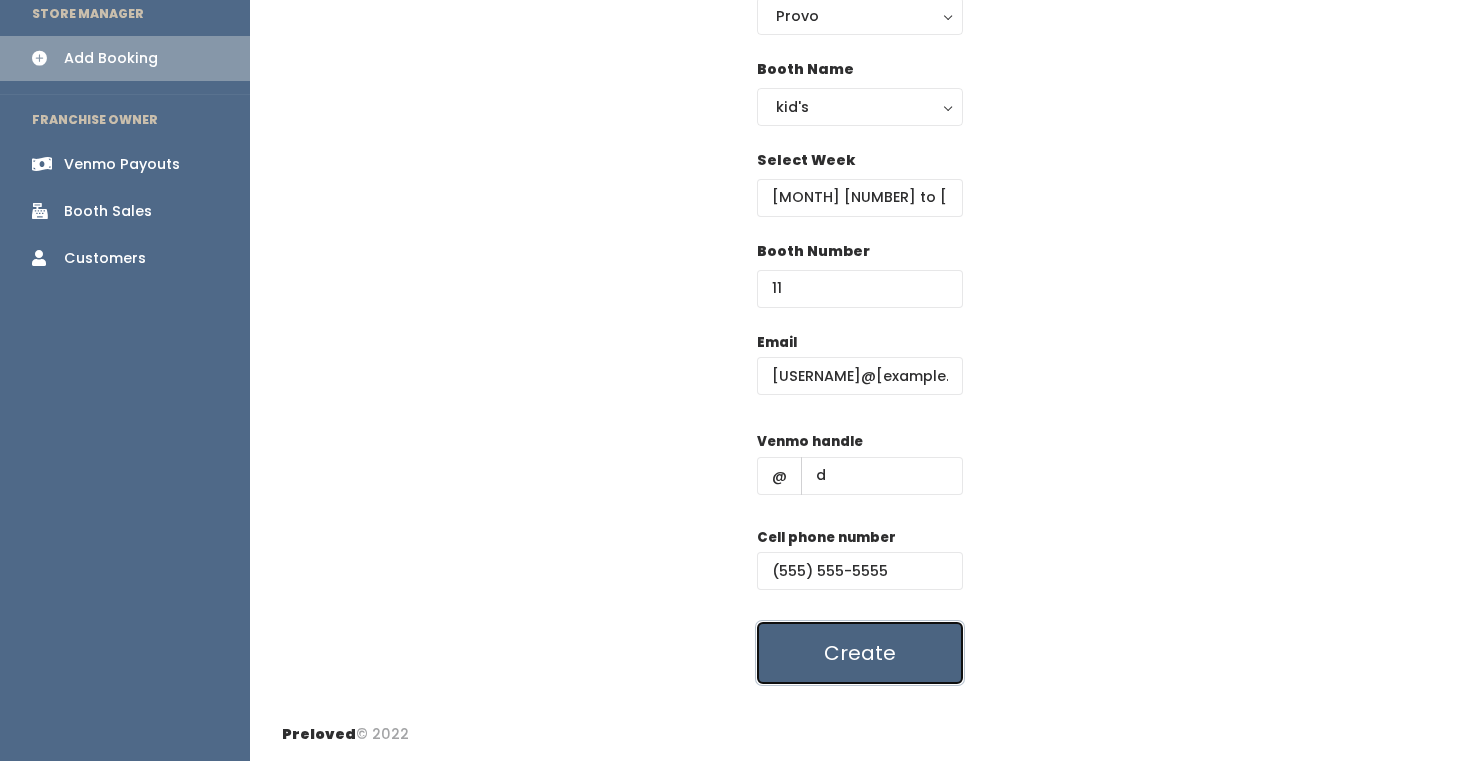 click on "Create" at bounding box center [860, 653] 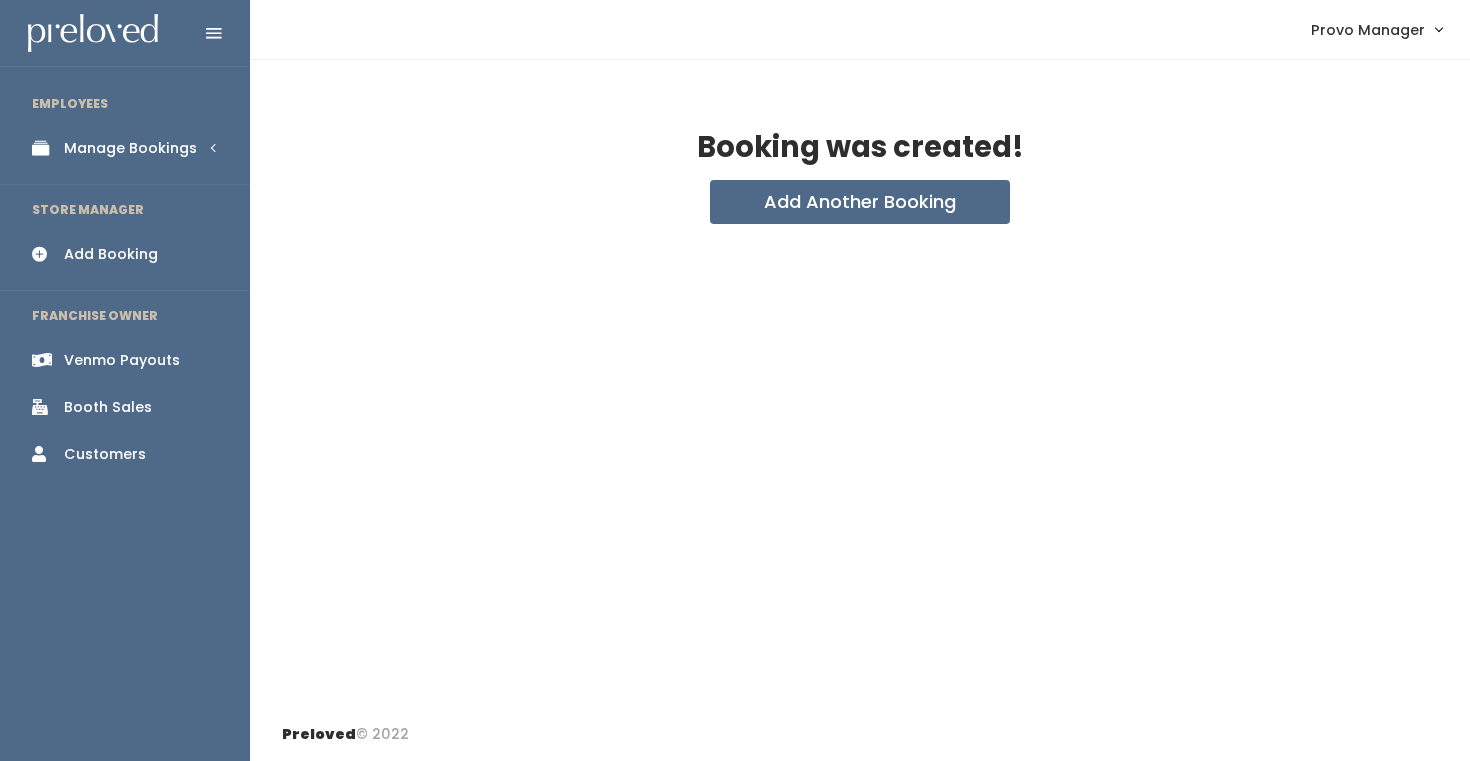 scroll, scrollTop: 0, scrollLeft: 0, axis: both 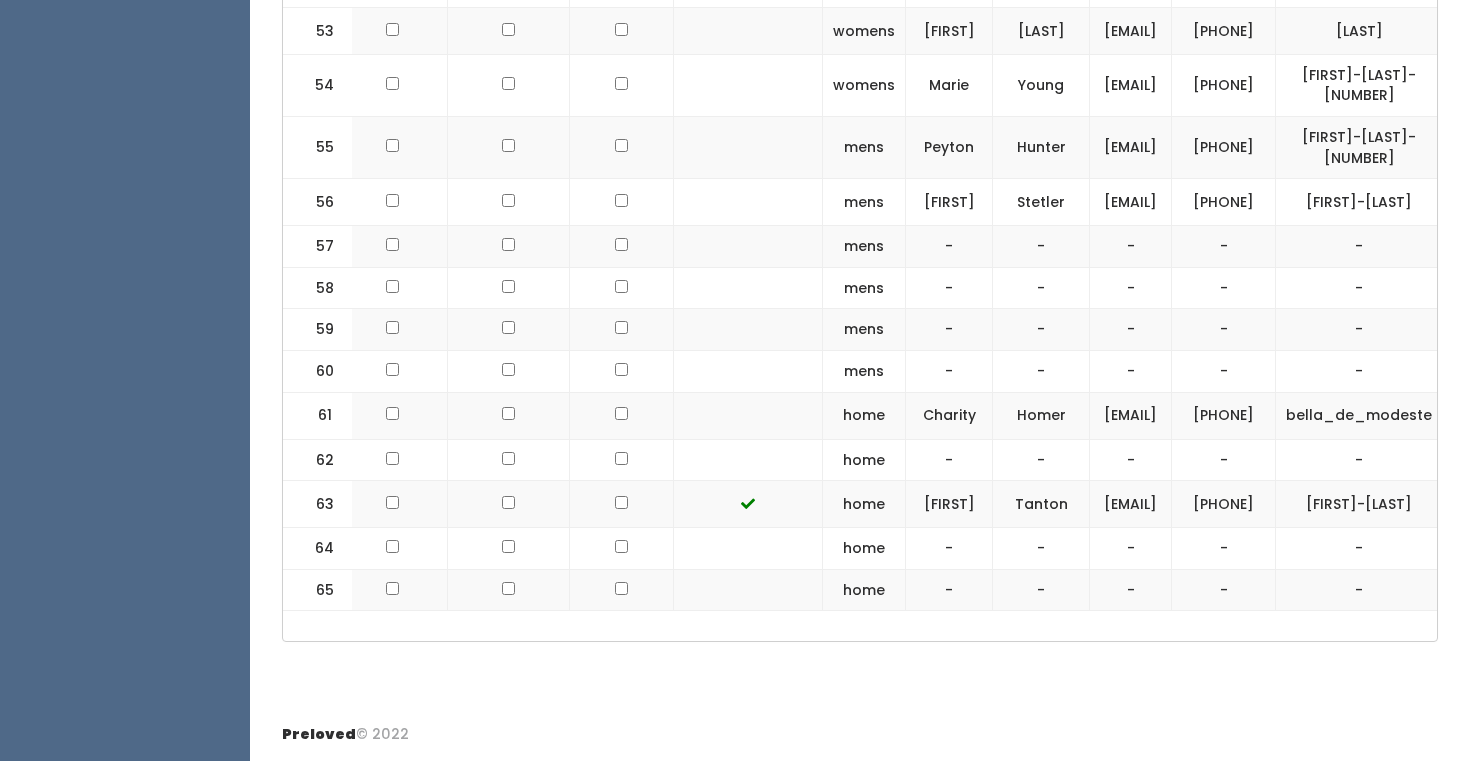 drag, startPoint x: 1289, startPoint y: 163, endPoint x: 1028, endPoint y: 179, distance: 261.48996 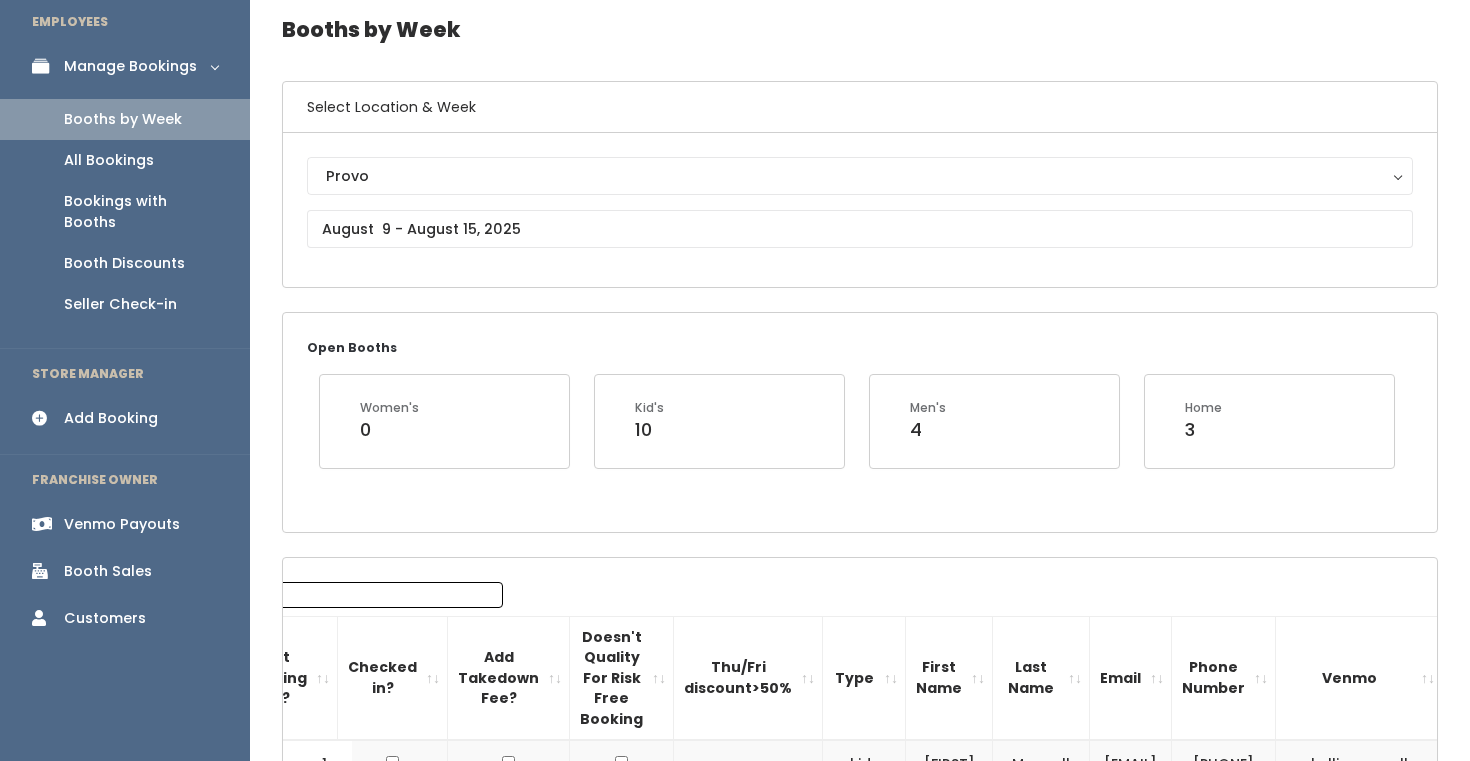scroll, scrollTop: 0, scrollLeft: 0, axis: both 